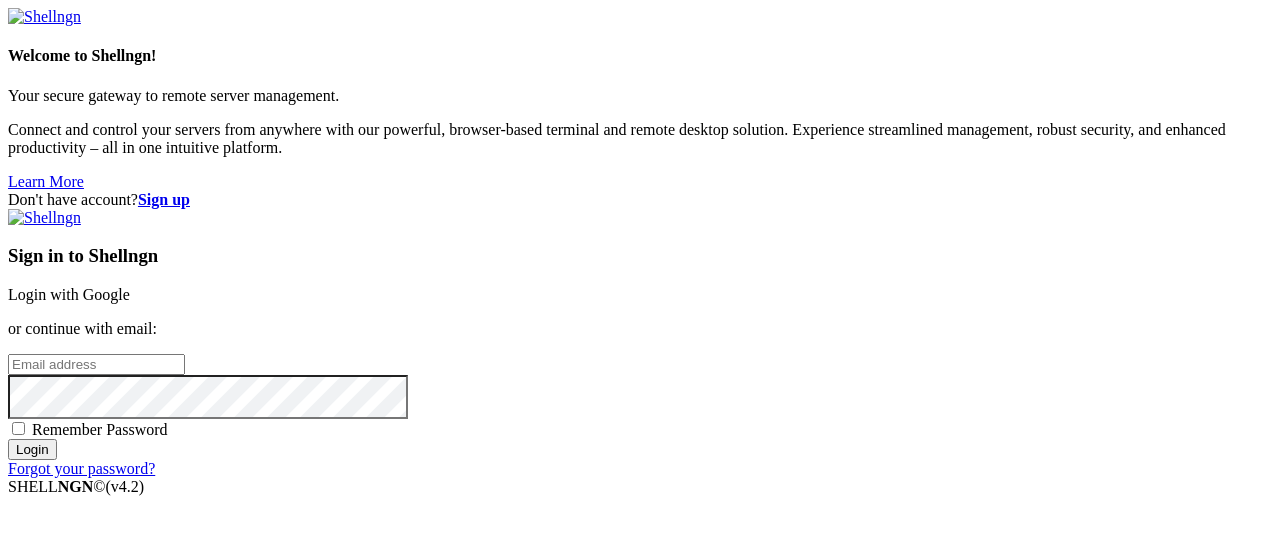 scroll, scrollTop: 0, scrollLeft: 0, axis: both 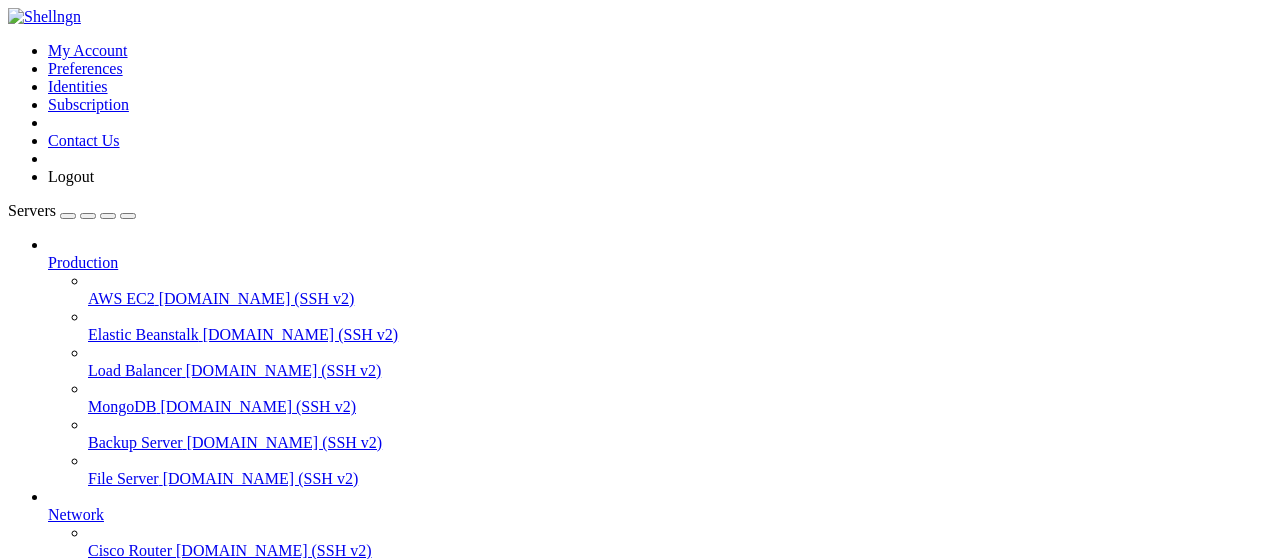 click on "Add Server" at bounding box center [640, 909] 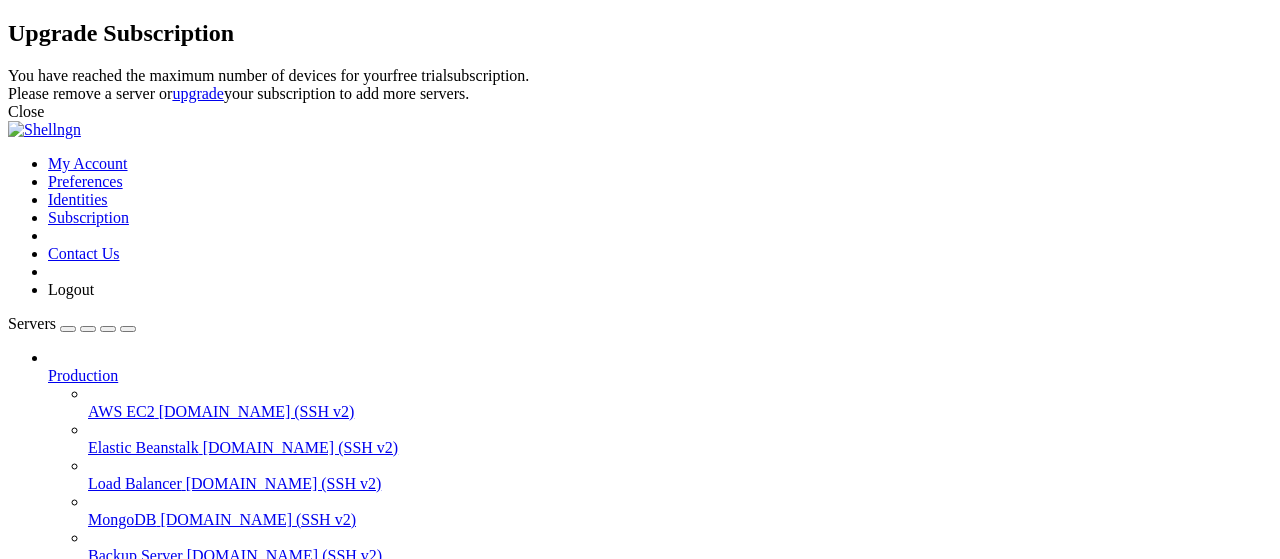 click at bounding box center (8, 67) 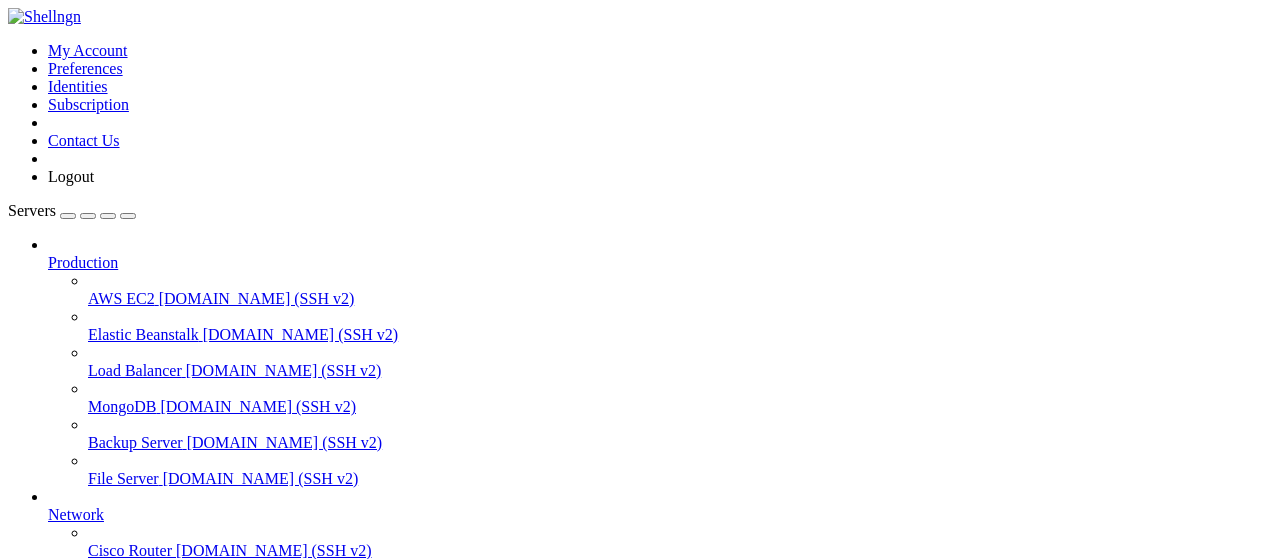 click on "Delete" at bounding box center (69, 1050) 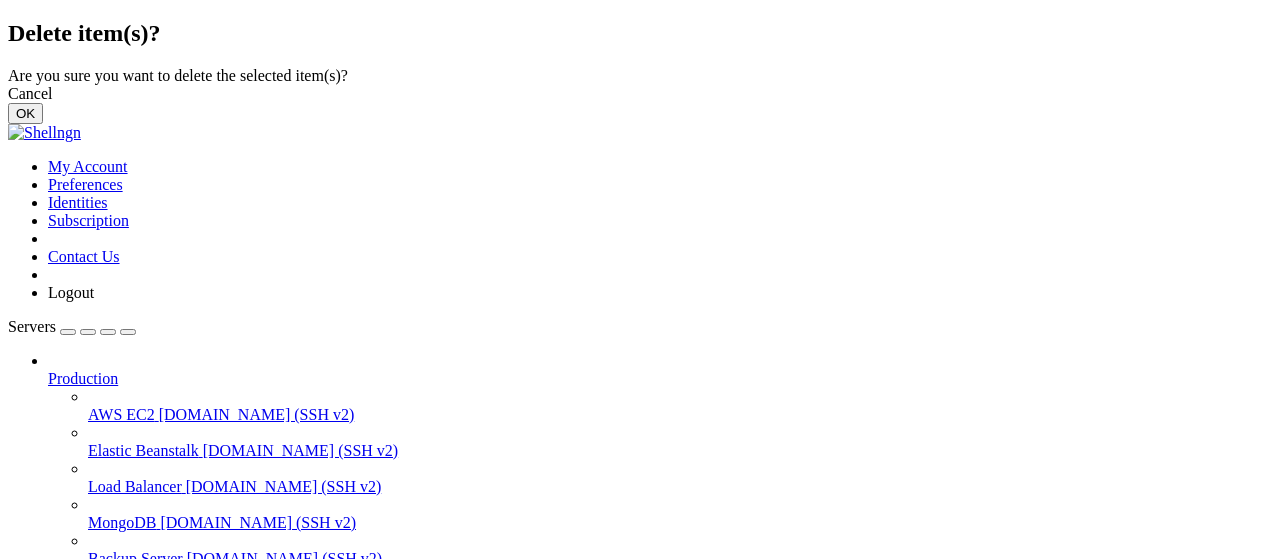 click on "OK" at bounding box center (25, 113) 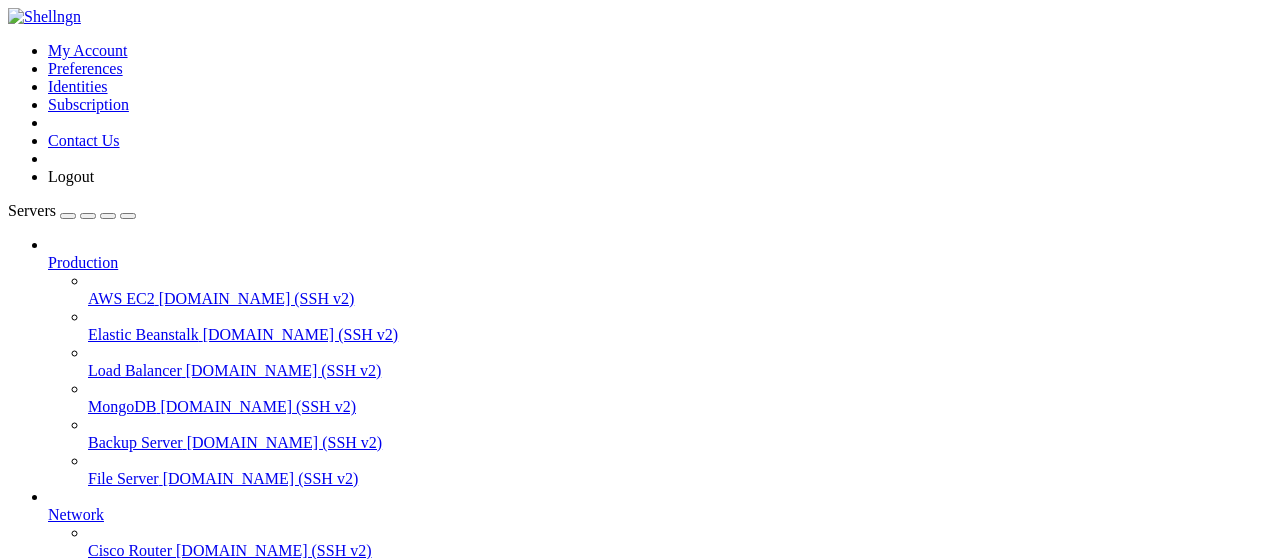 scroll, scrollTop: 300, scrollLeft: 0, axis: vertical 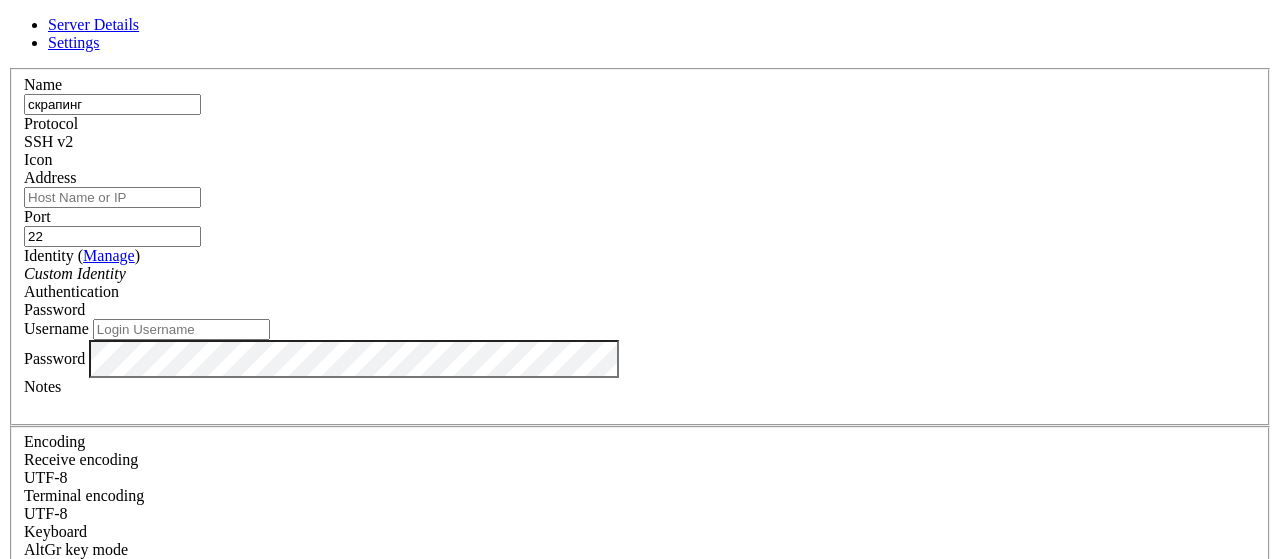 type on "скрапинг" 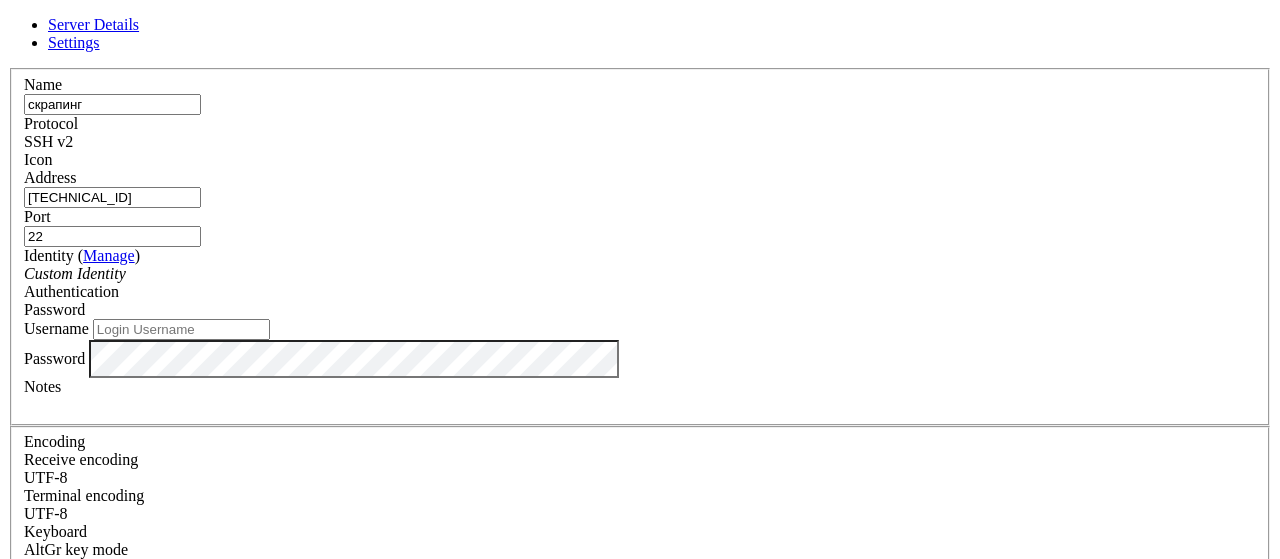 type on "[TECHNICAL_ID]" 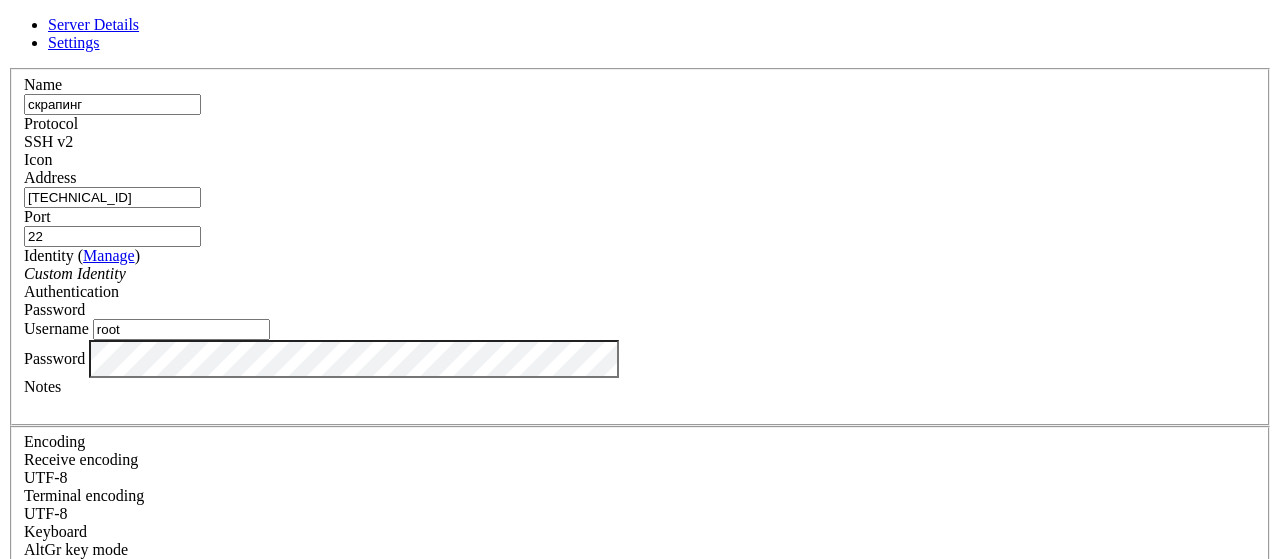 type on "root" 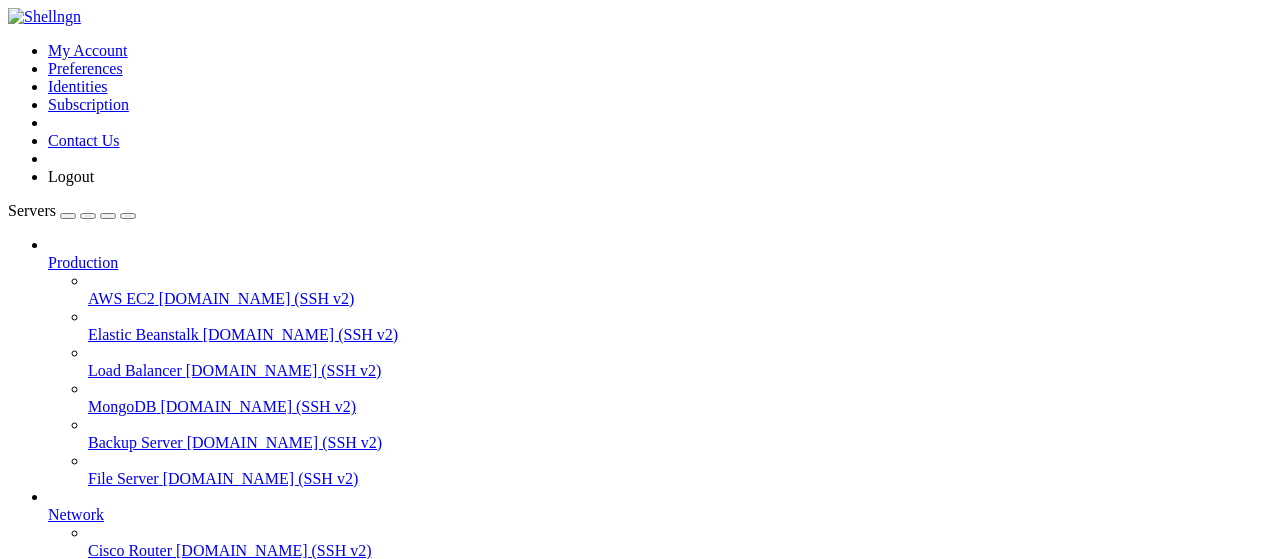 scroll, scrollTop: 354, scrollLeft: 0, axis: vertical 